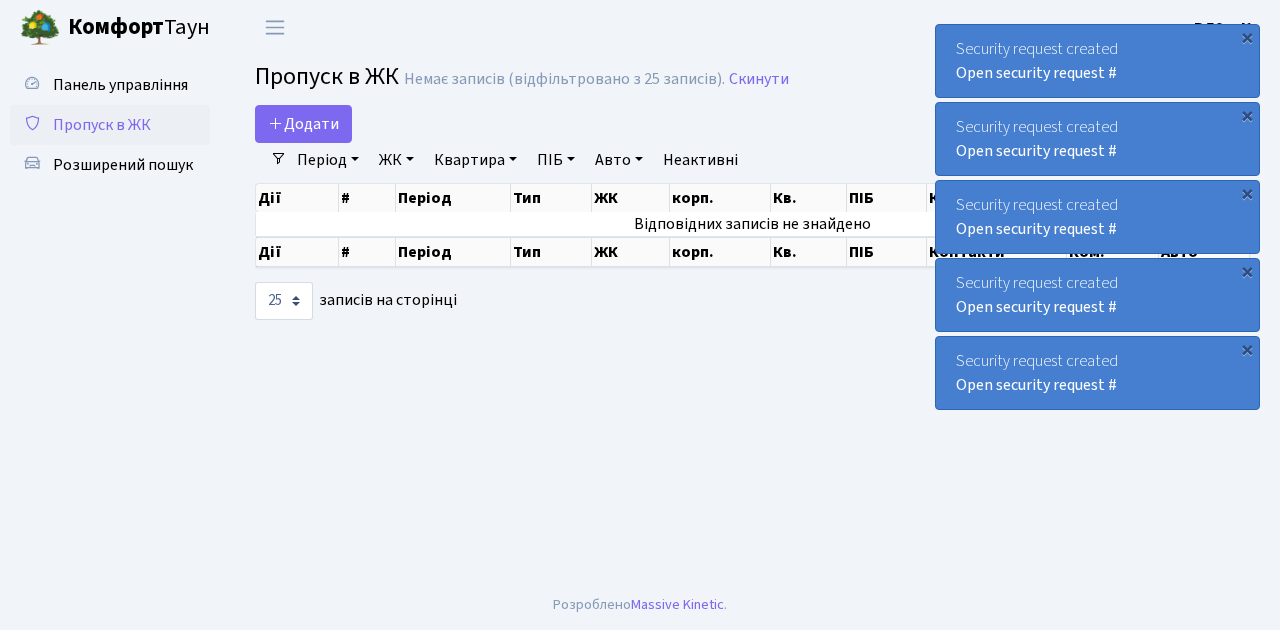 select on "25" 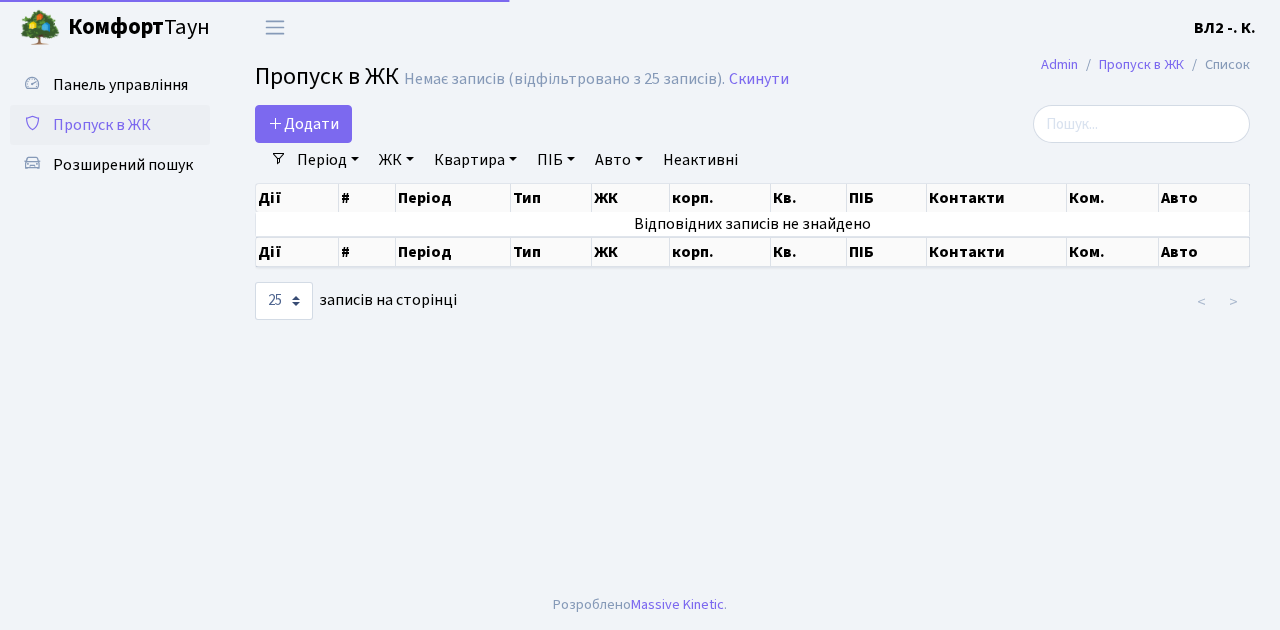 select on "25" 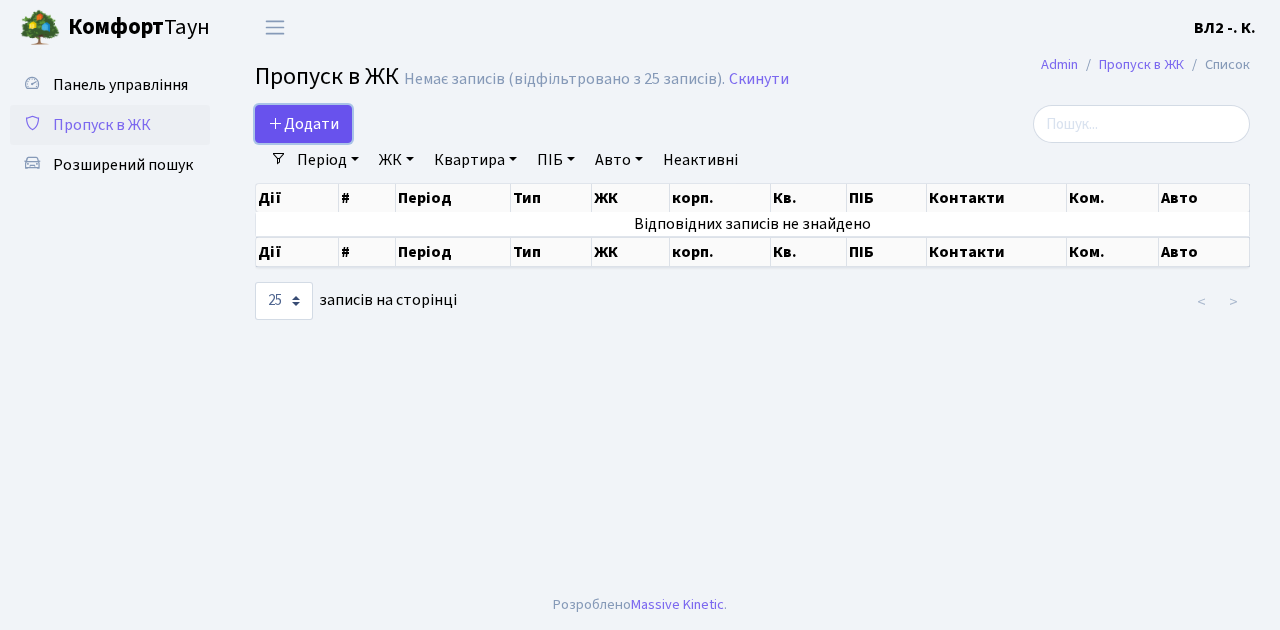 click on "Додати" at bounding box center [303, 124] 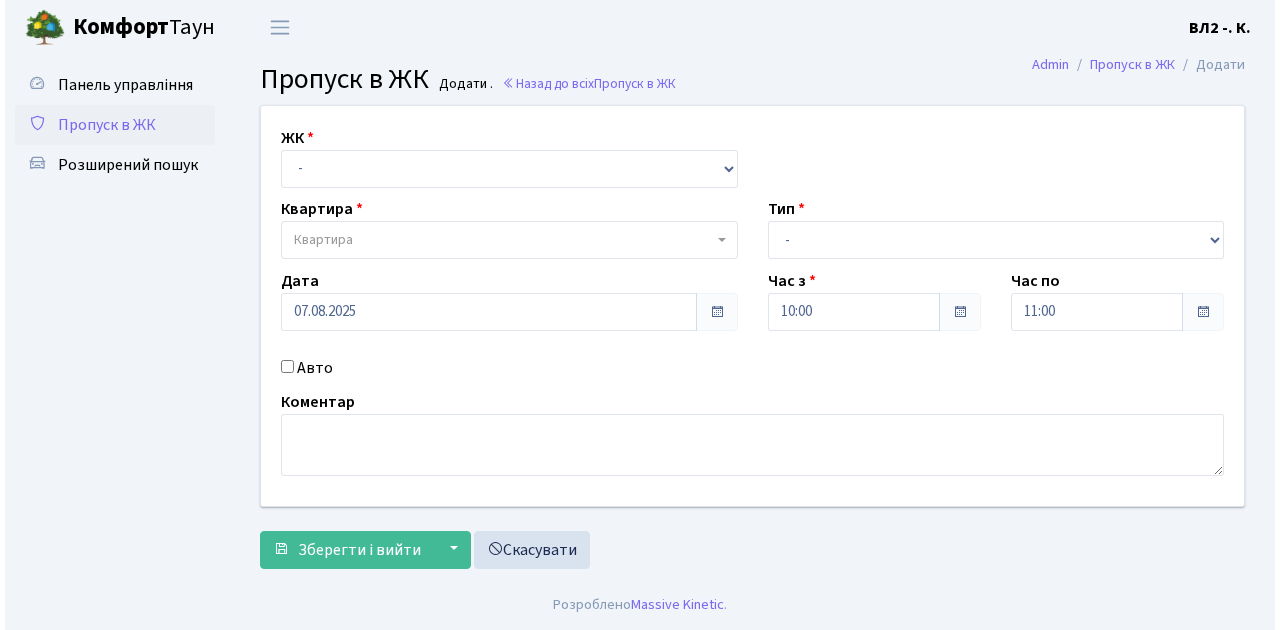scroll, scrollTop: 0, scrollLeft: 0, axis: both 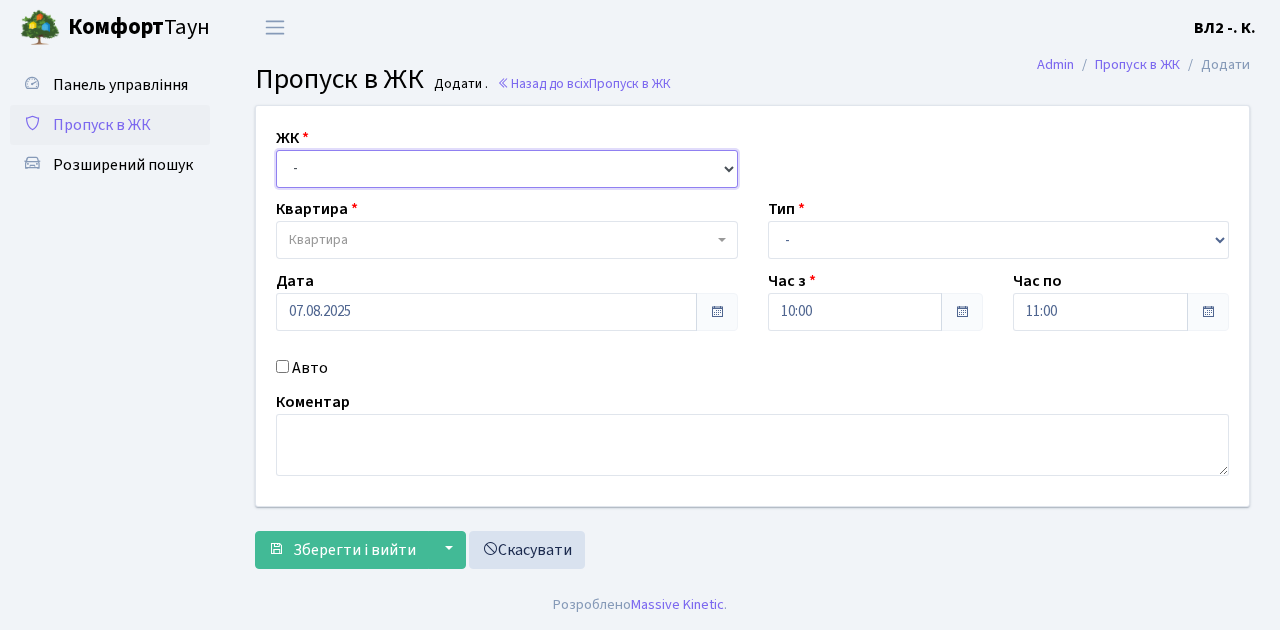 click on "-
ВЛ1, [CITY], [STREET], 4/1
ВЛ2, [STREET], 76
ВЛ3, [STREET], 78/2" at bounding box center (507, 169) 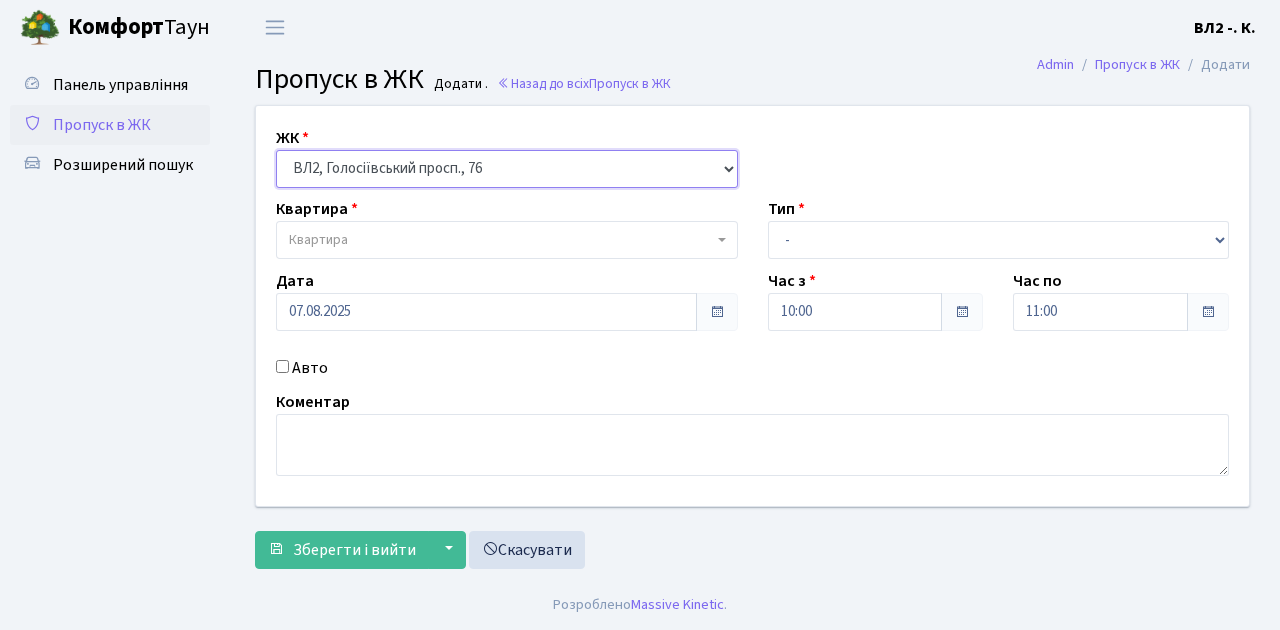 click on "-
ВЛ1, [CITY], [STREET], 4/1
ВЛ2, [STREET], 76
ВЛ3, [STREET], 78/2" at bounding box center [507, 169] 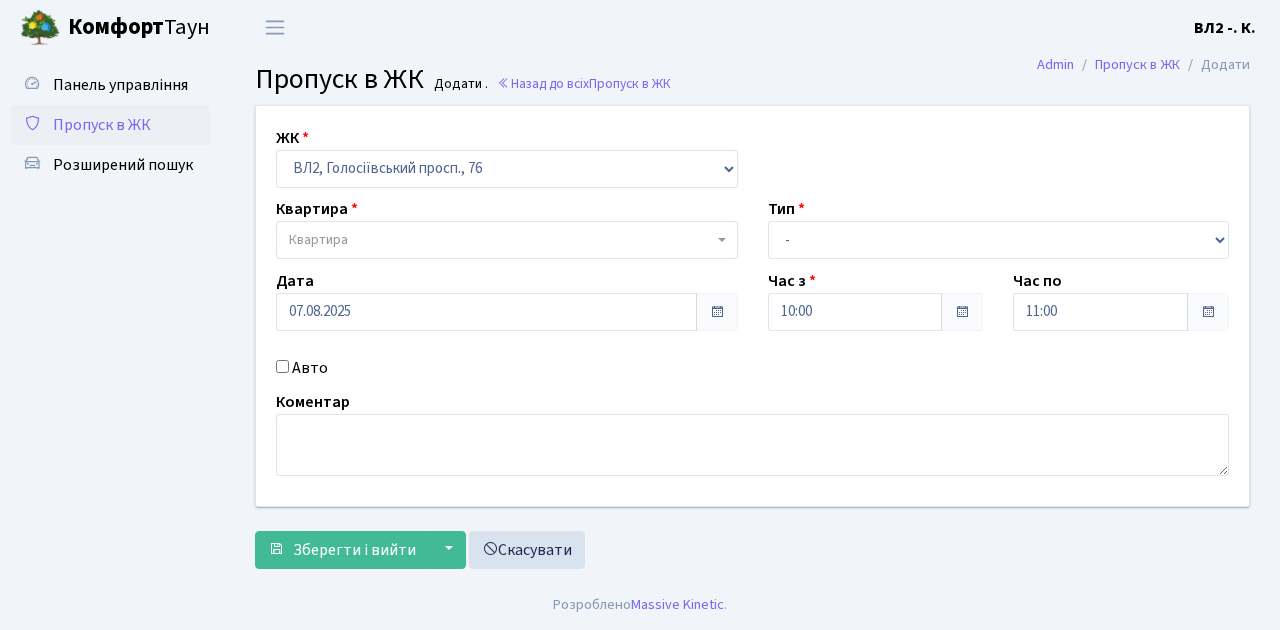 click on "Квартира" at bounding box center [501, 240] 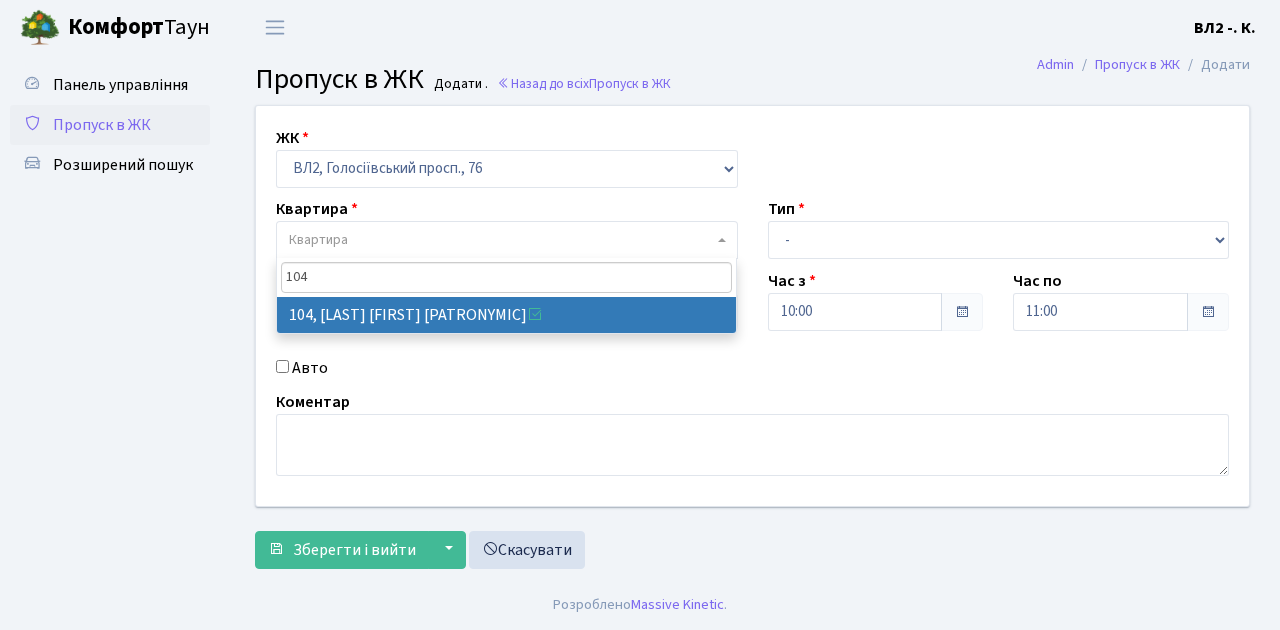 type on "104" 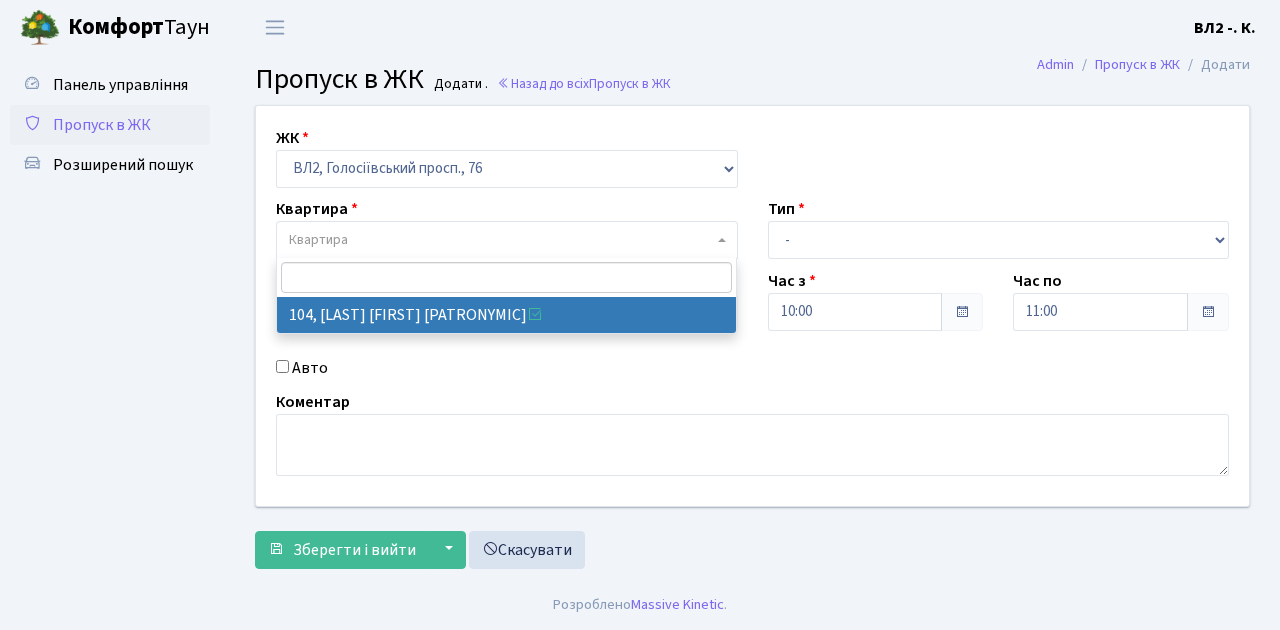 select on "38248" 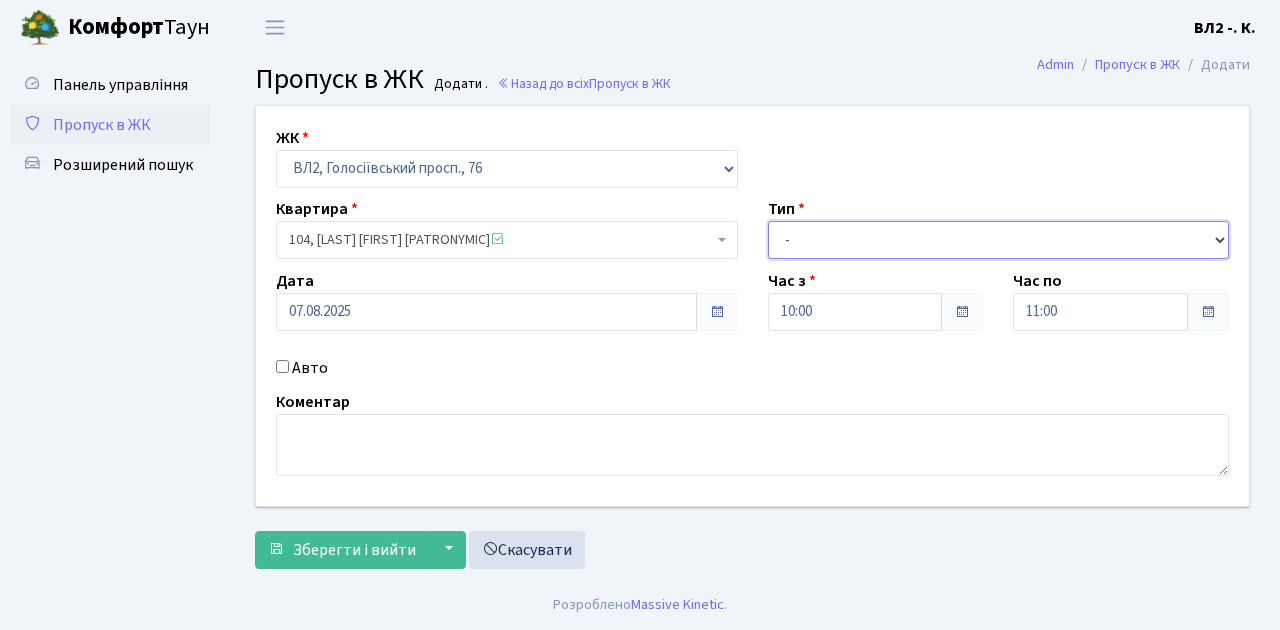 click on "-
Доставка
Таксі
Гості
Сервіс" at bounding box center (999, 240) 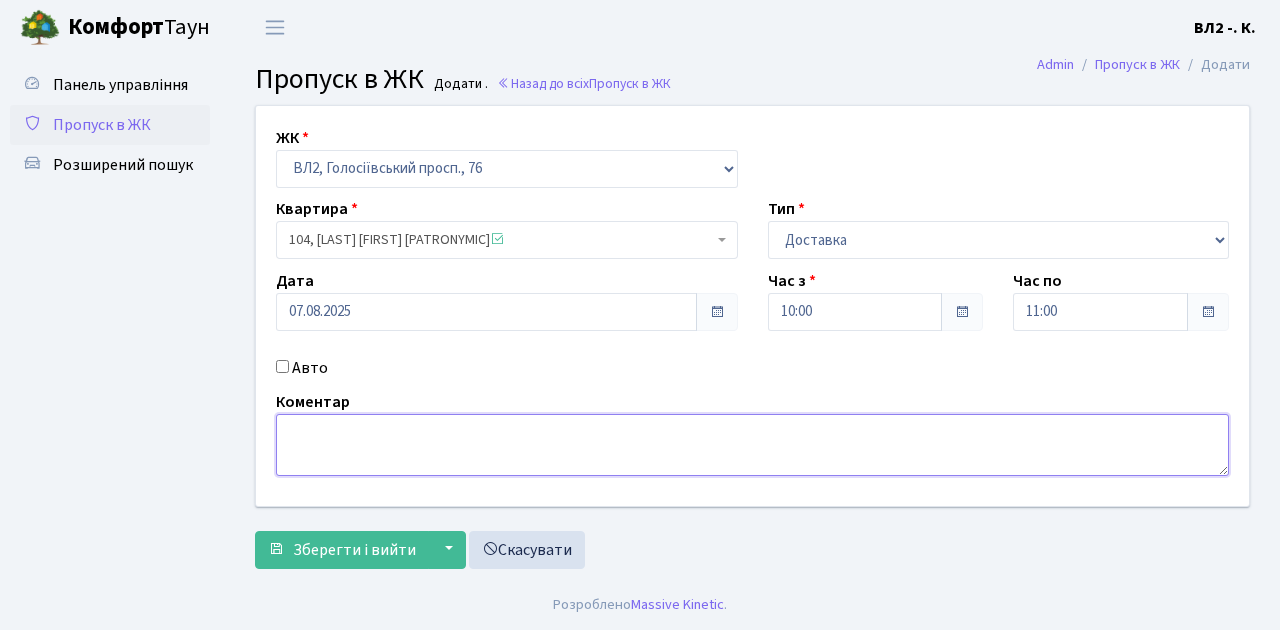 click at bounding box center [752, 445] 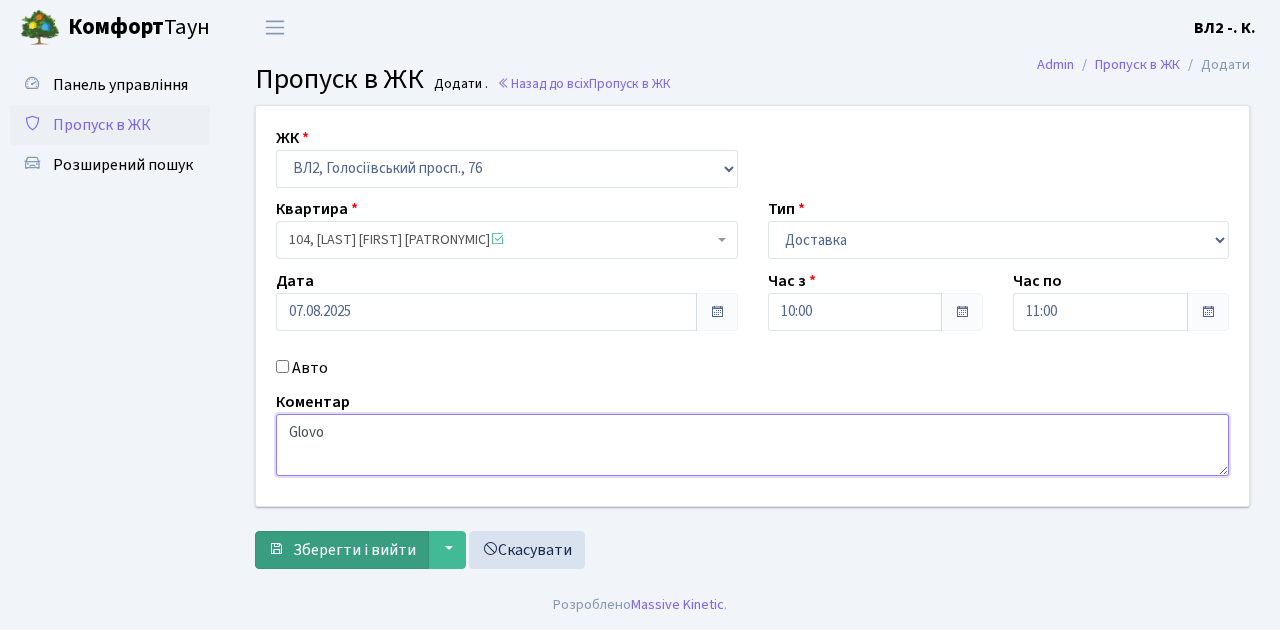 type on "Glovo" 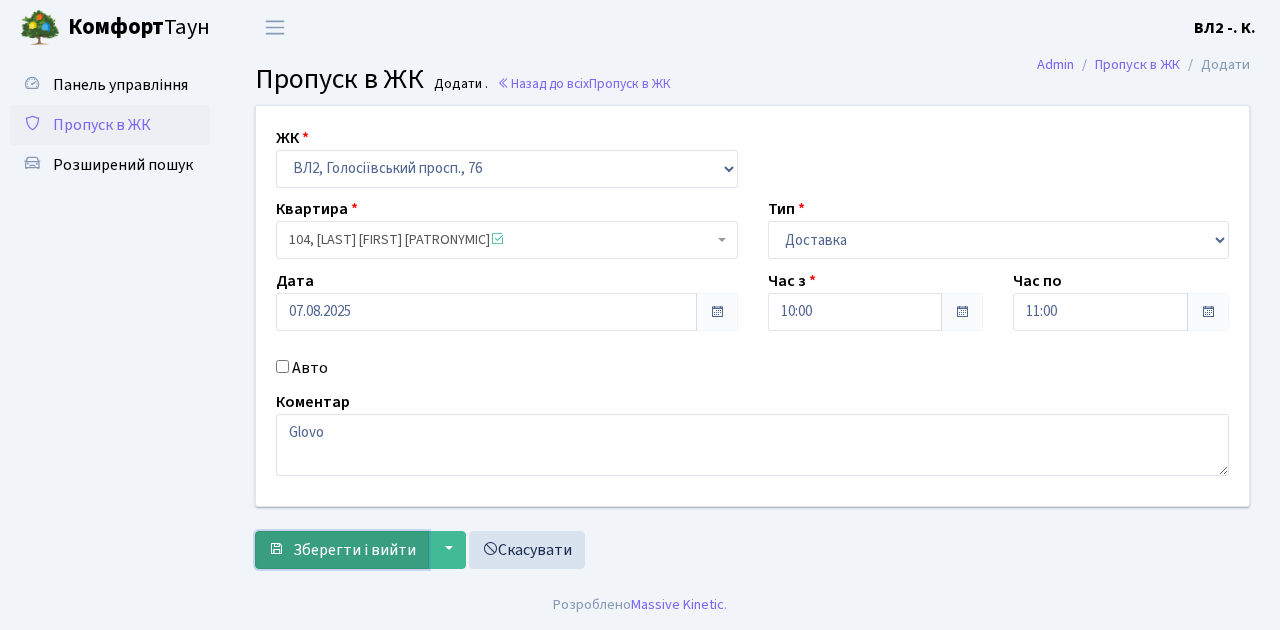 click on "Зберегти і вийти" at bounding box center (354, 550) 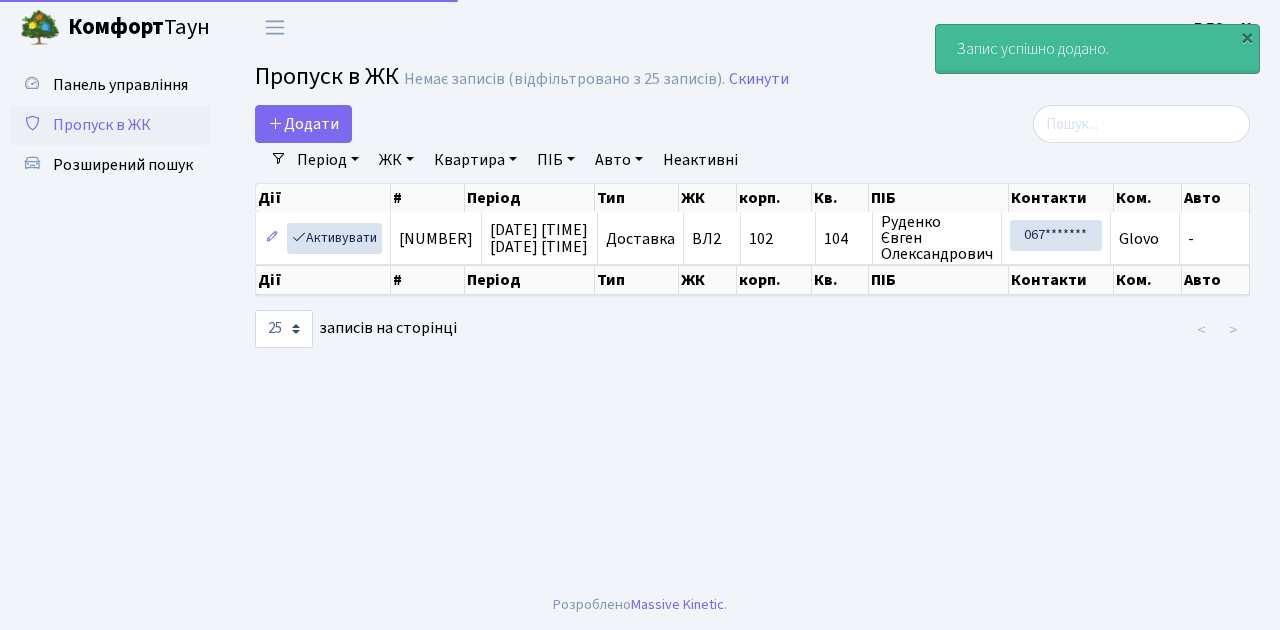 select on "25" 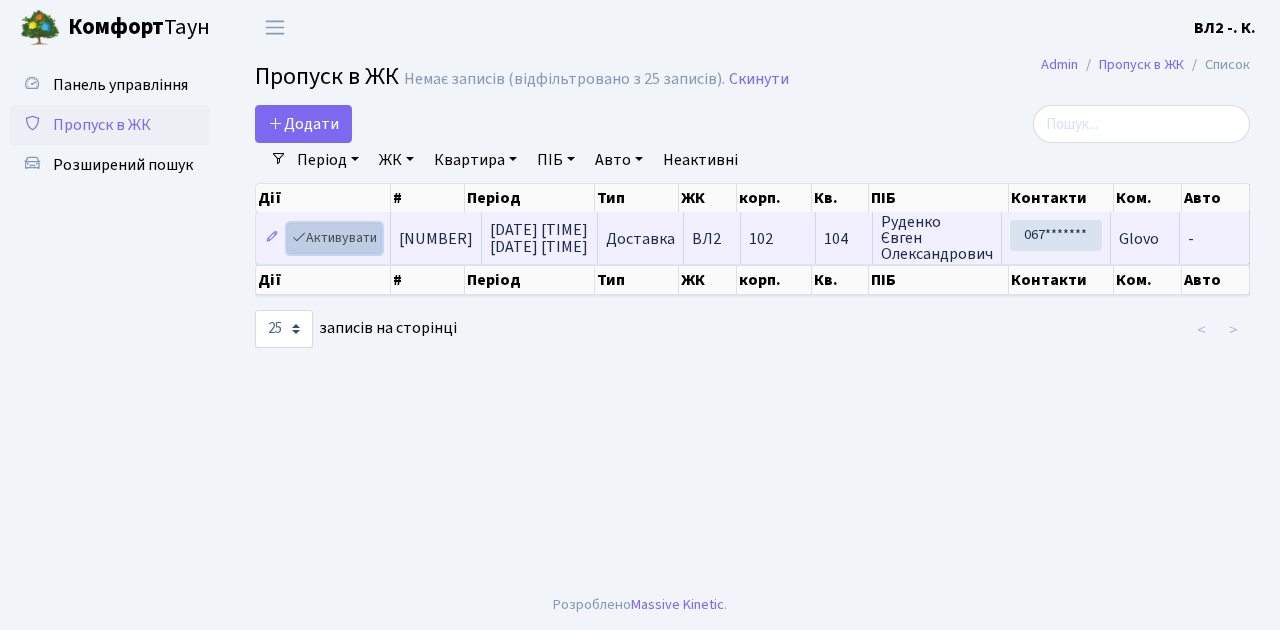 click on "Активувати" at bounding box center [334, 238] 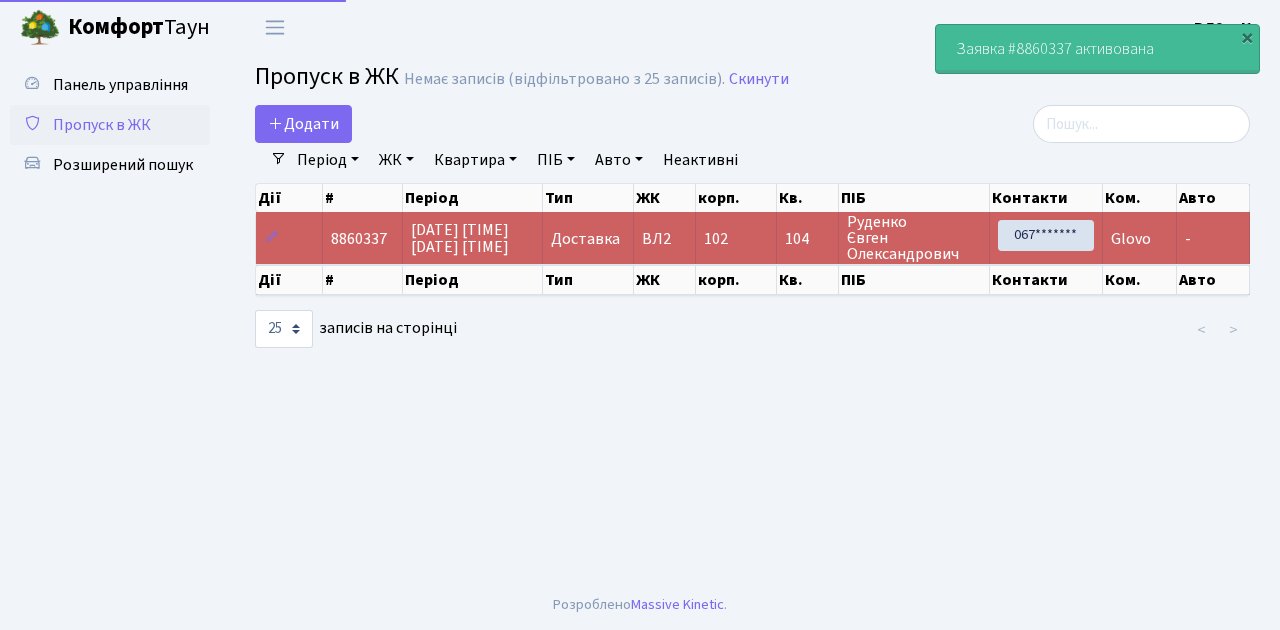 select on "25" 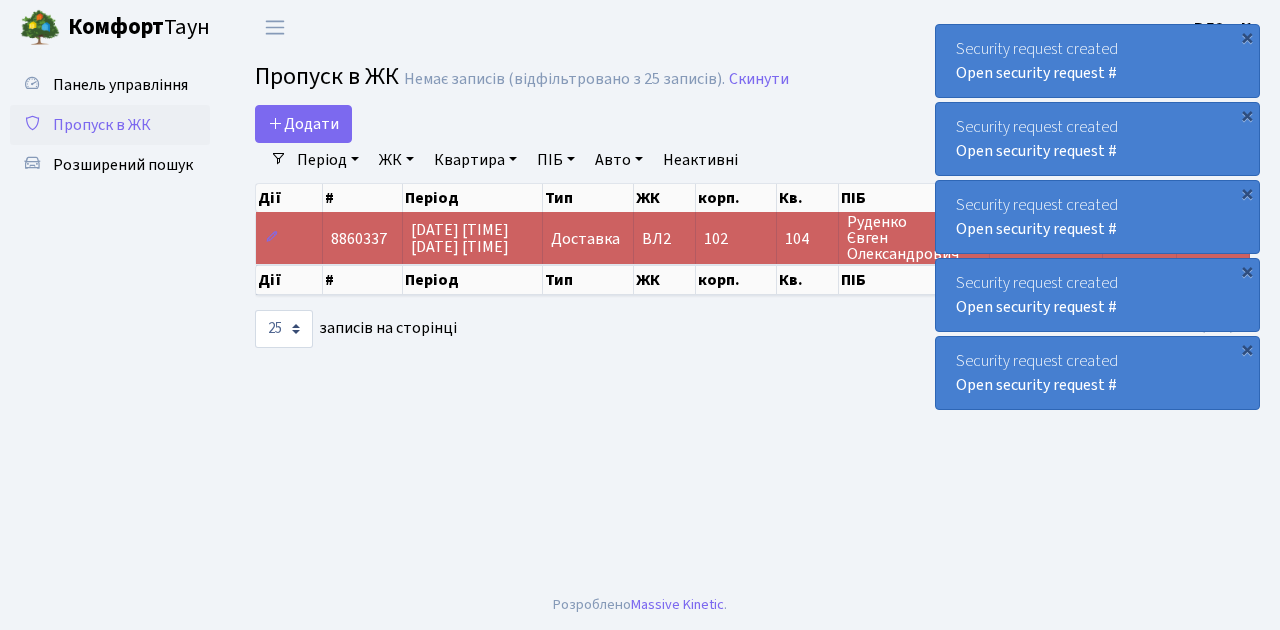 click on "Пропуск в ЖК" at bounding box center [102, 125] 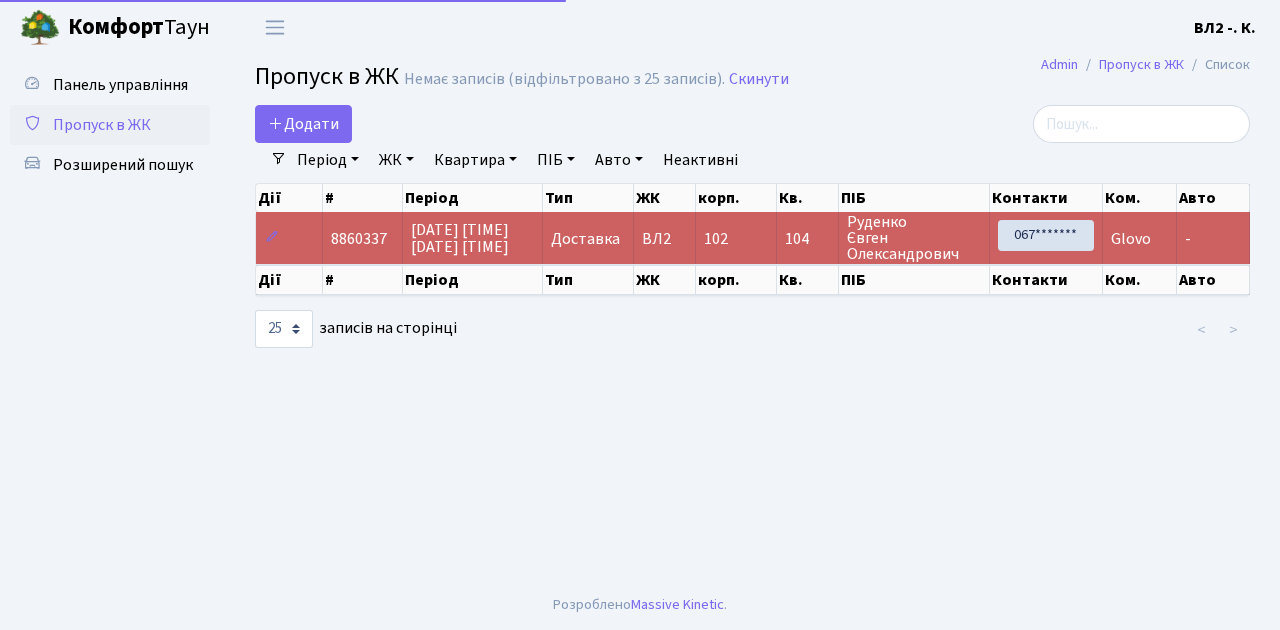 select on "25" 